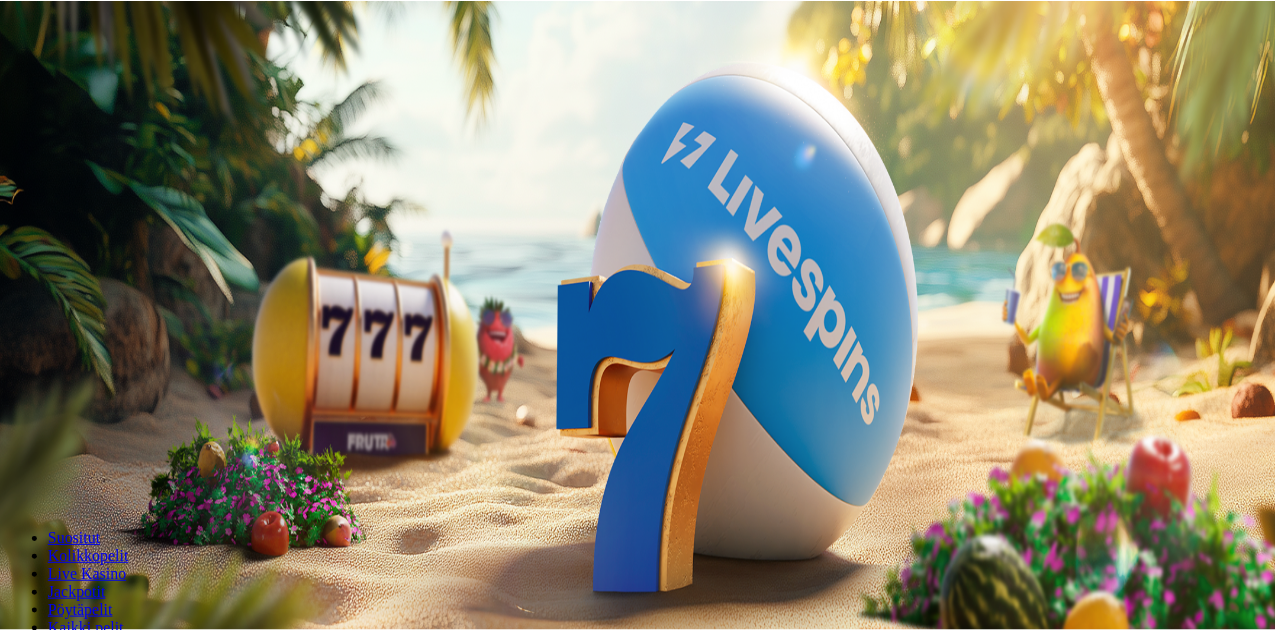 scroll, scrollTop: 0, scrollLeft: 0, axis: both 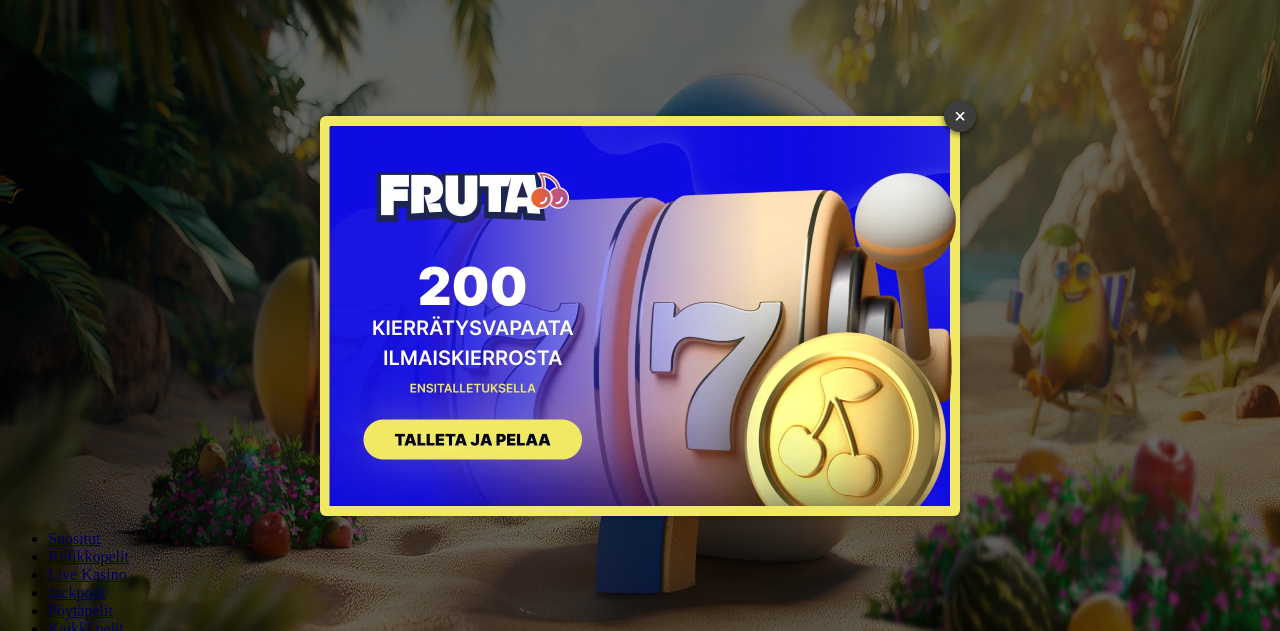 click on "×" at bounding box center (960, 116) 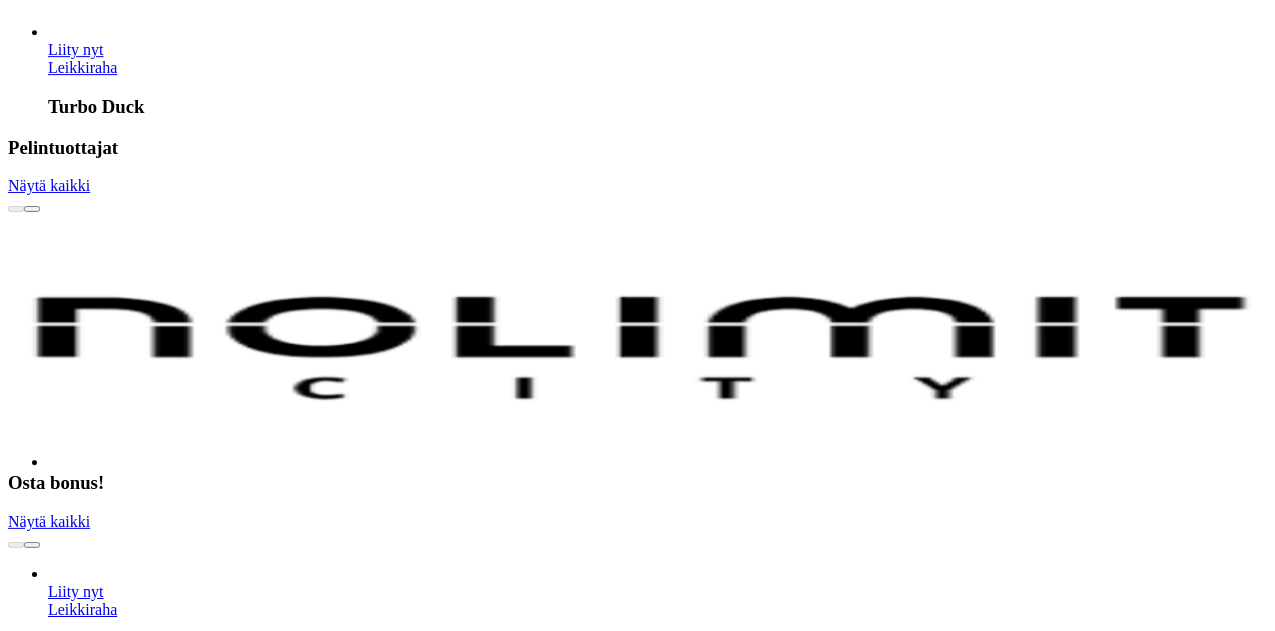 click on "🍪 Fruta.com verkkosivustolla käytetään evästeitä jotta asiakkailla olisi paras mahdolinen käyttäjäkokemus. Kun muistamme valitut asetukset, voimme tarjota mukautettua sisältöä asiakkaan toiveiden mukaisesti. 🍪 Evästesäännöt Ymmärrän" at bounding box center [637, 10136] 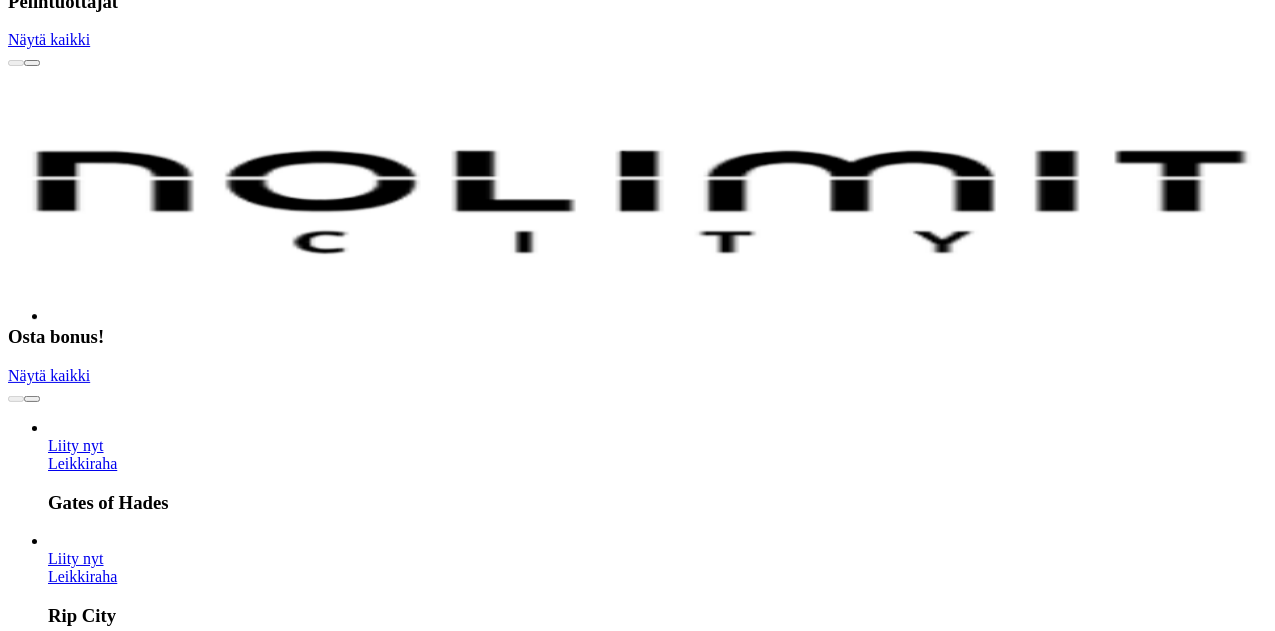 click on "Ymmärrän" at bounding box center (151, 10107) 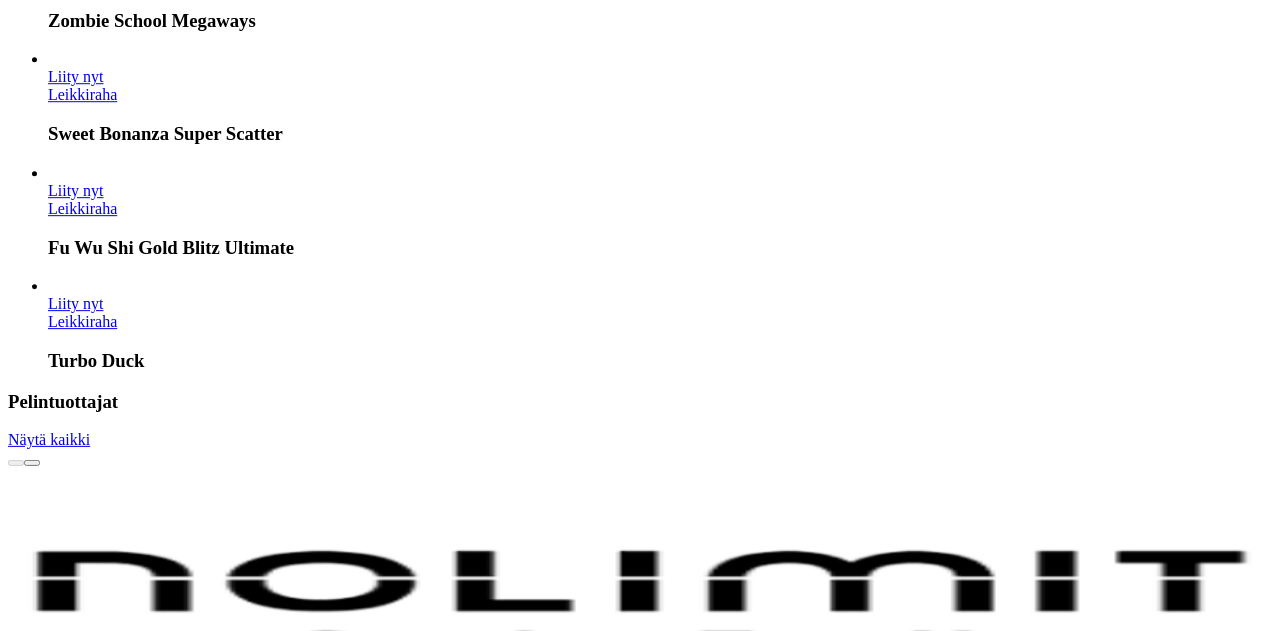 scroll, scrollTop: 0, scrollLeft: 0, axis: both 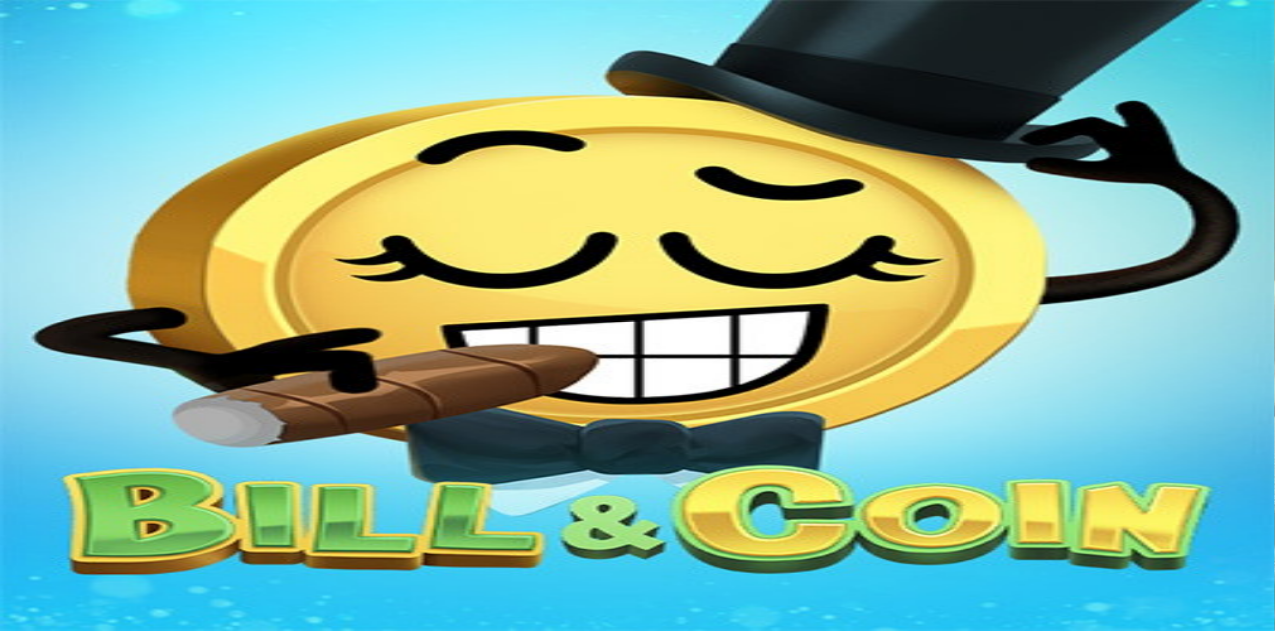 click at bounding box center [16, 471] 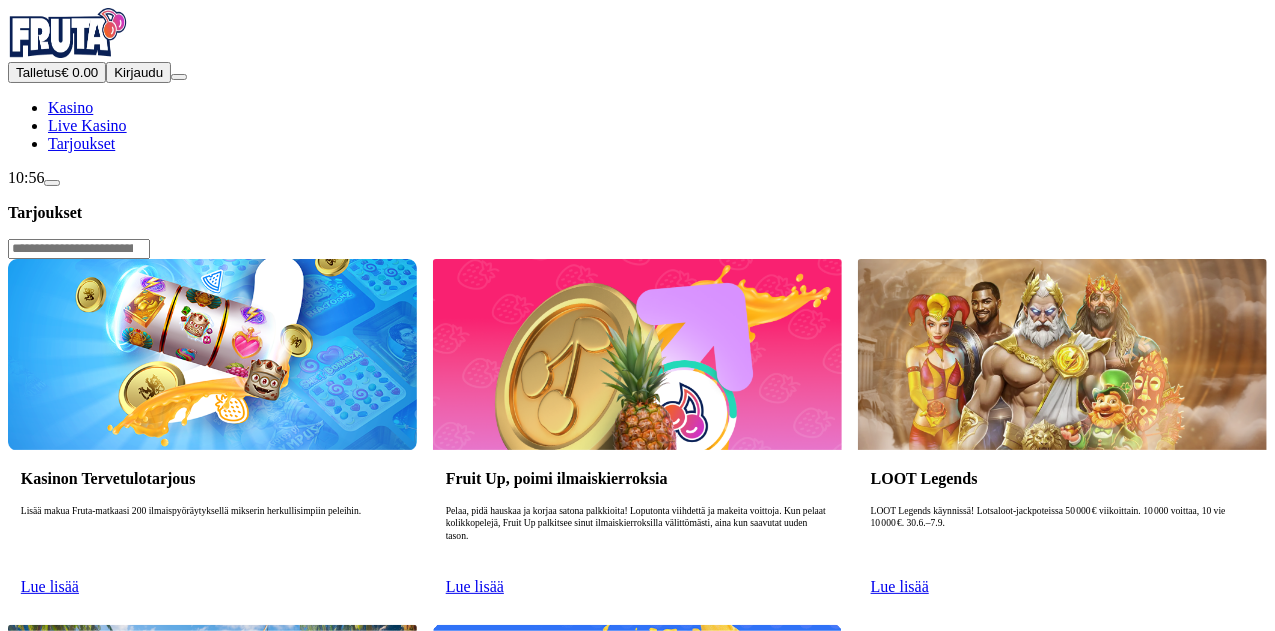 click on "Kasino" at bounding box center (70, 107) 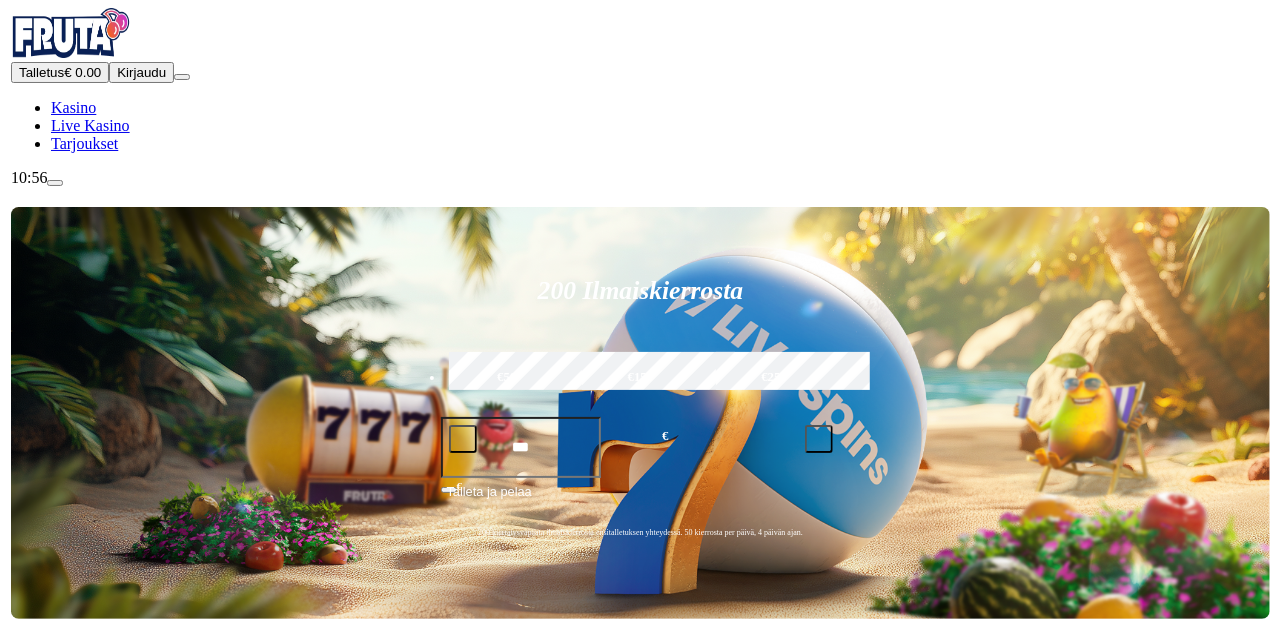 scroll, scrollTop: 200, scrollLeft: 0, axis: vertical 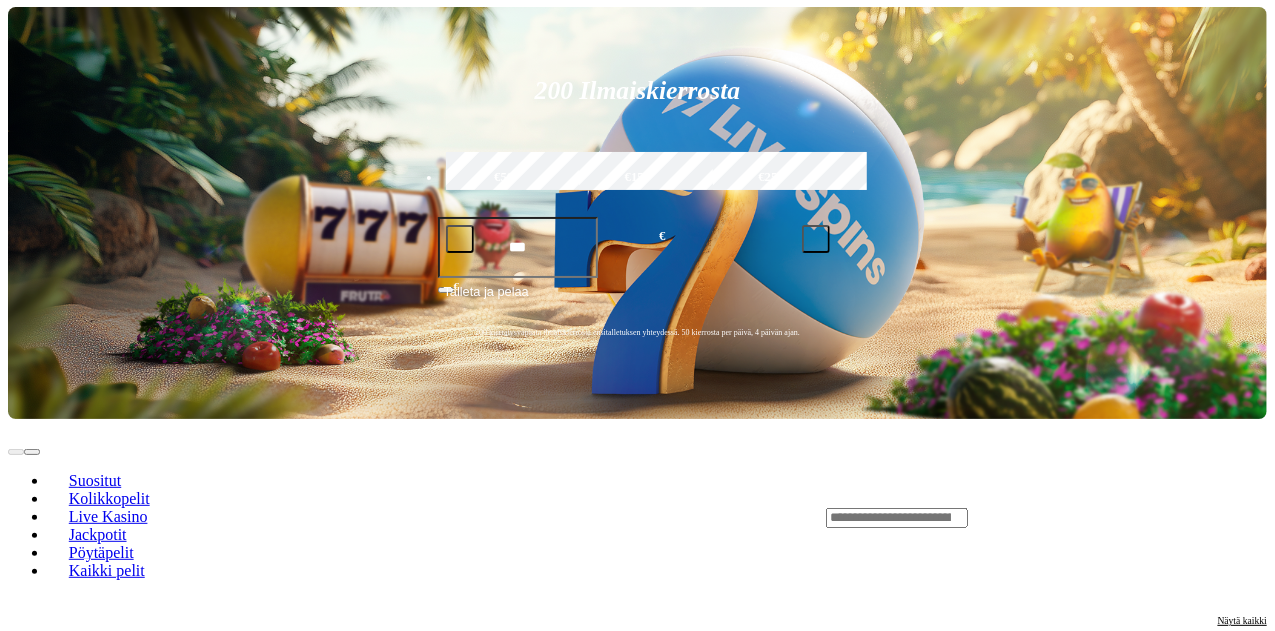 click at bounding box center [48, 2232] 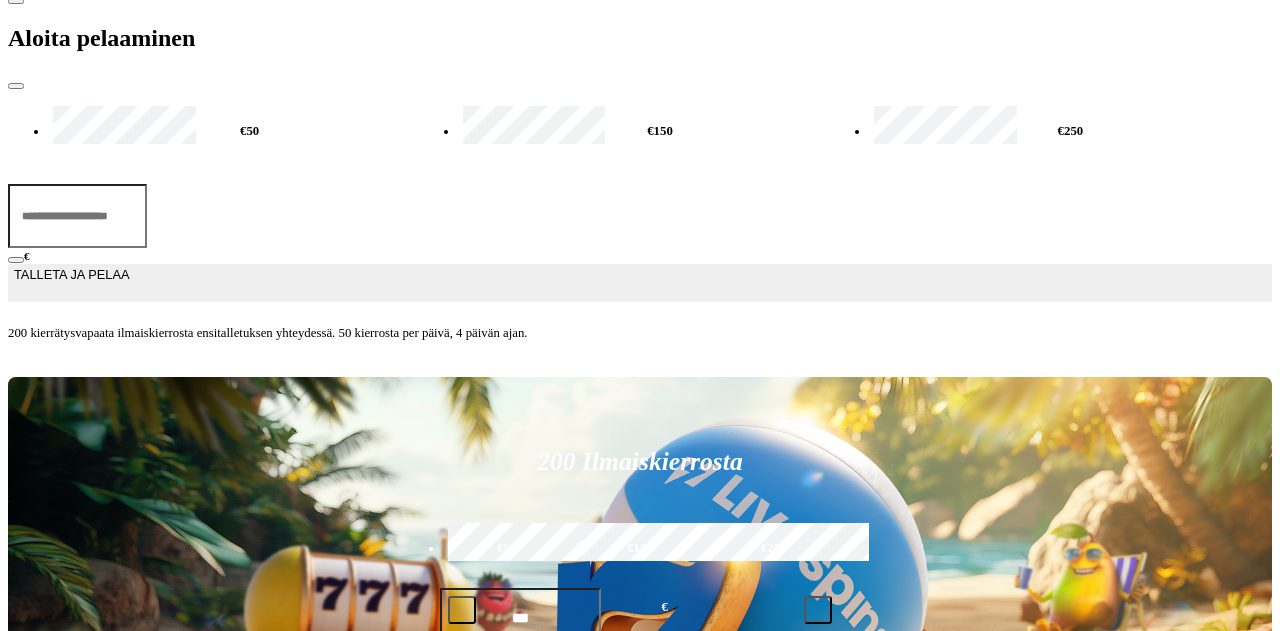 click on "***" at bounding box center (77, 216) 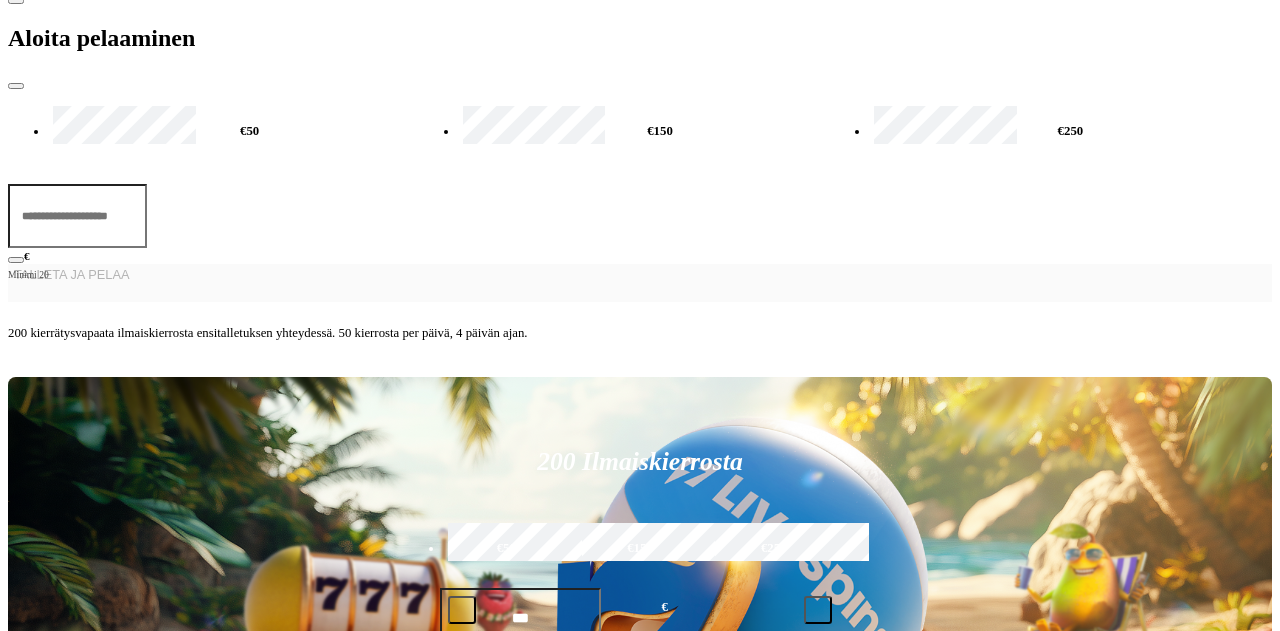 type on "**" 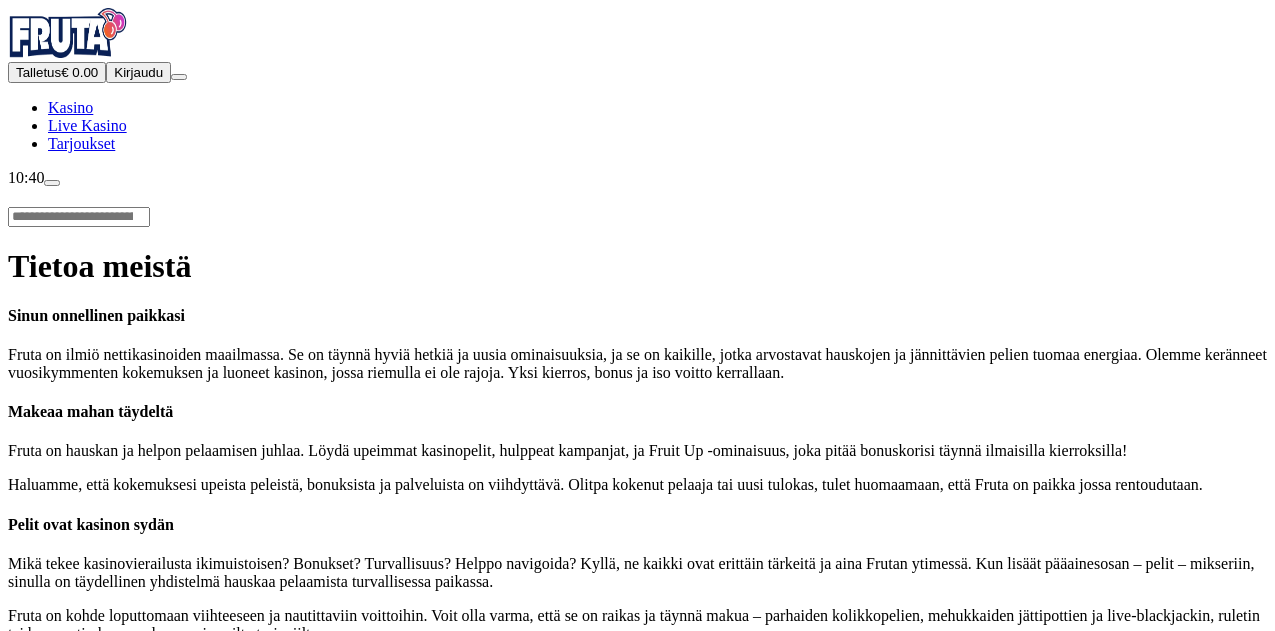 scroll, scrollTop: 0, scrollLeft: 0, axis: both 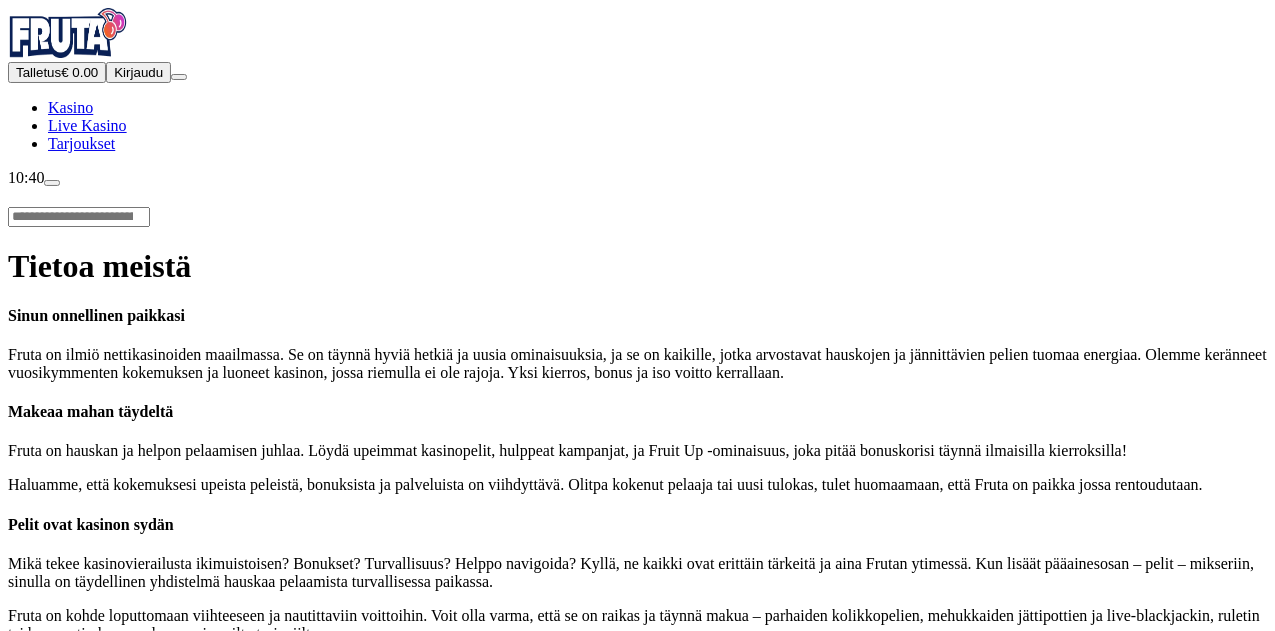 click on "Tietoa meistä
Sinun onnellinen paikkasi
Fruta on ilmiö nettikasinoiden maailmassa. Se on täynnä hyviä hetkiä ja uusia ominaisuuksia, ja se on kaikille, jotka arvostavat hauskojen ja jännittävien pelien tuomaa energiaa. Olemme keränneet vuosikymmenten kokemuksen ja luoneet kasinon, jossa riemulla ei ole rajoja. Yksi kierros, bonus ja iso voitto kerrallaan.
Makeaa mahan täydeltä
Fruta on hauskan ja helpon pelaamisen juhlaa. Löydä upeimmat kasinopelit, hulppeat kampanjat, ja Fruit Up -ominaisuus, joka pitää bonuskorisi täynnä ilmaisilla kierroksilla!
Haluamme, että kokemuksesi upeista peleistä, bonuksista ja palveluista on viihdyttävä. Olitpa kokenut pelaaja tai uusi tulokas, tulet huomaamaan, että Fruta on paikka jossa rentoudutaan.
Pelit ovat kasinon sydän" at bounding box center (637, 445) 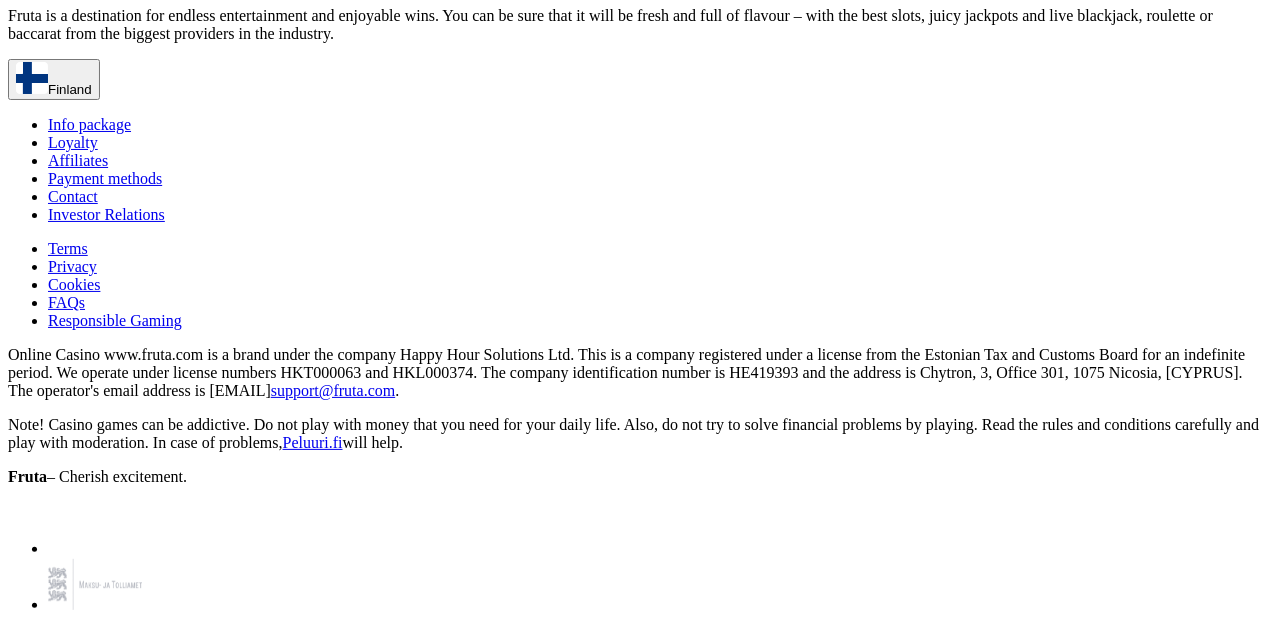 scroll, scrollTop: 800, scrollLeft: 0, axis: vertical 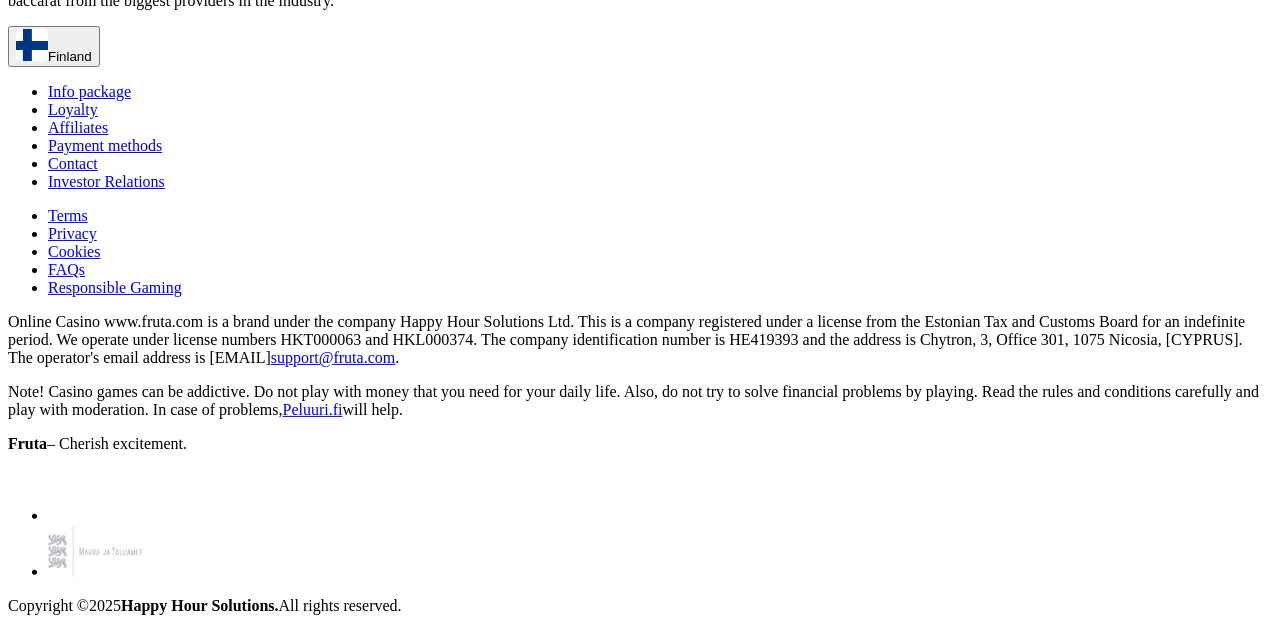 click on "Payment methods" at bounding box center (105, 145) 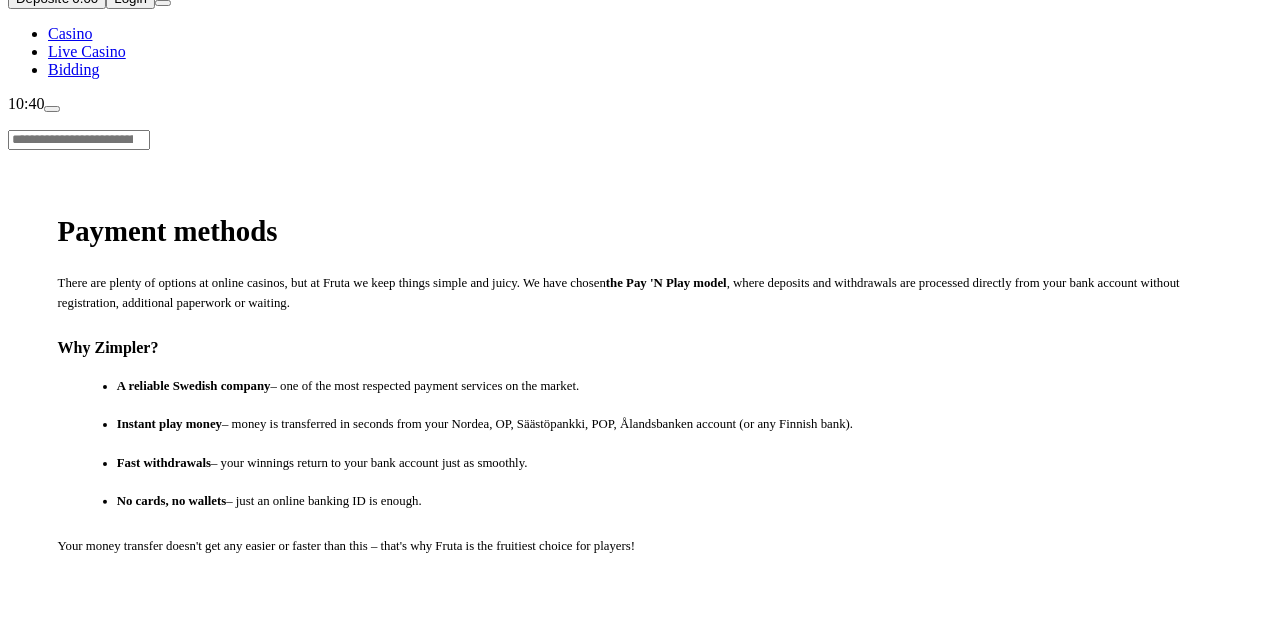 scroll, scrollTop: 0, scrollLeft: 0, axis: both 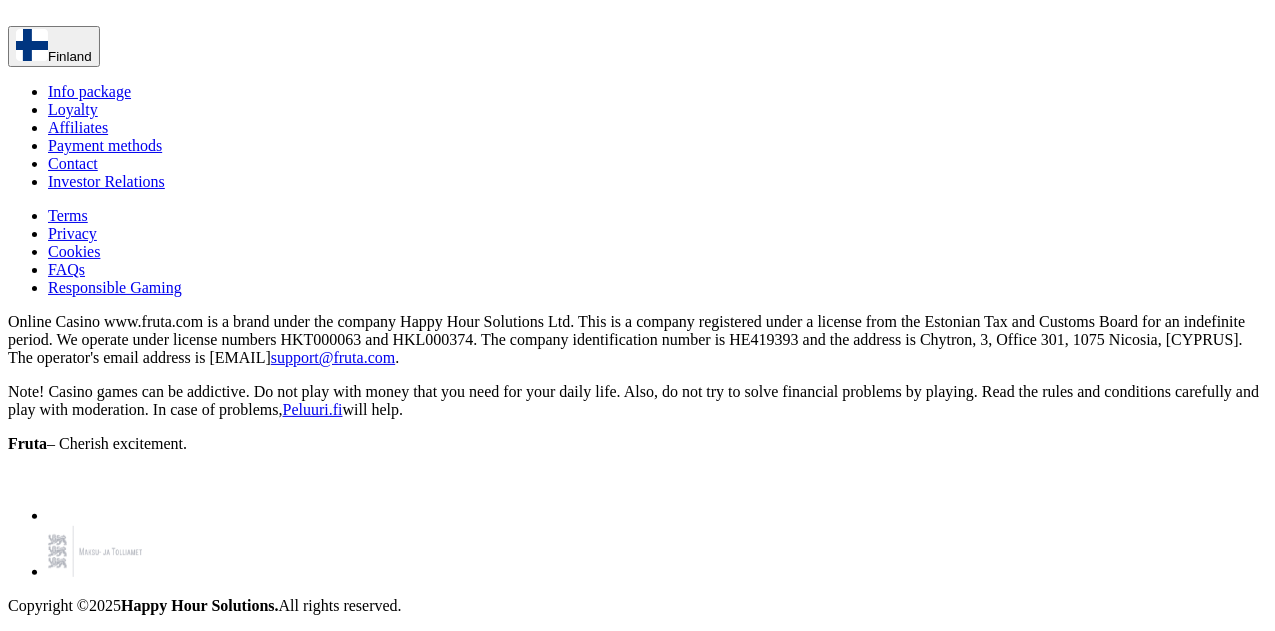 click on "Casino" at bounding box center [70, -701] 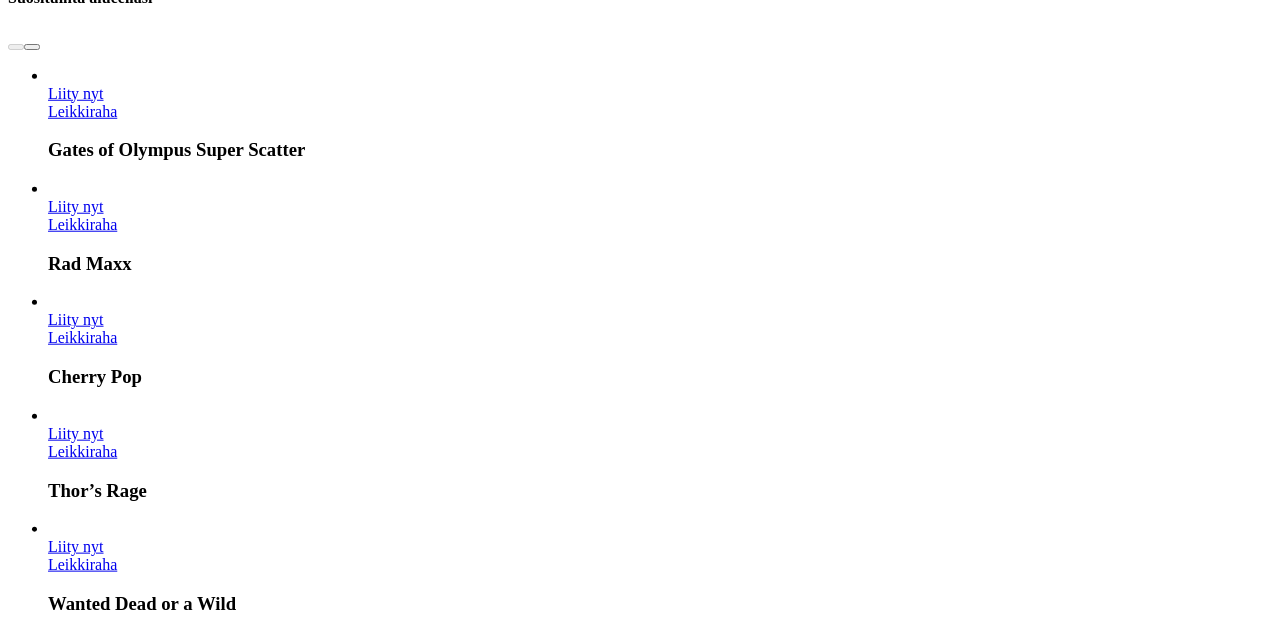 scroll, scrollTop: 0, scrollLeft: 0, axis: both 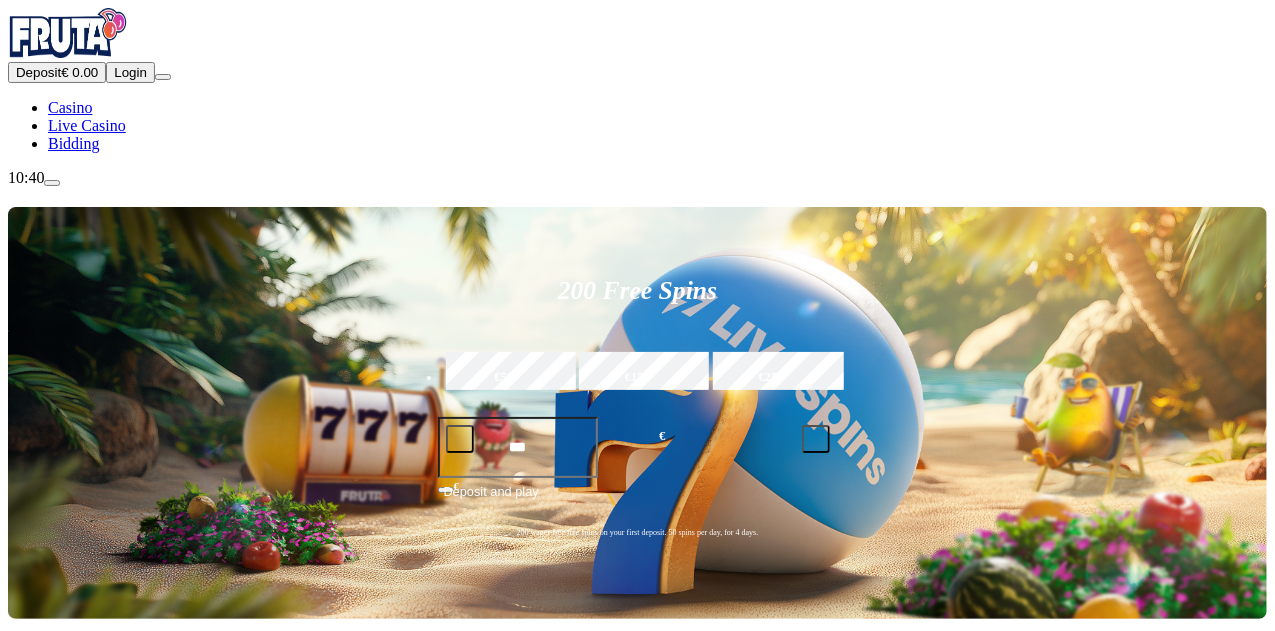 click at bounding box center [460, 439] 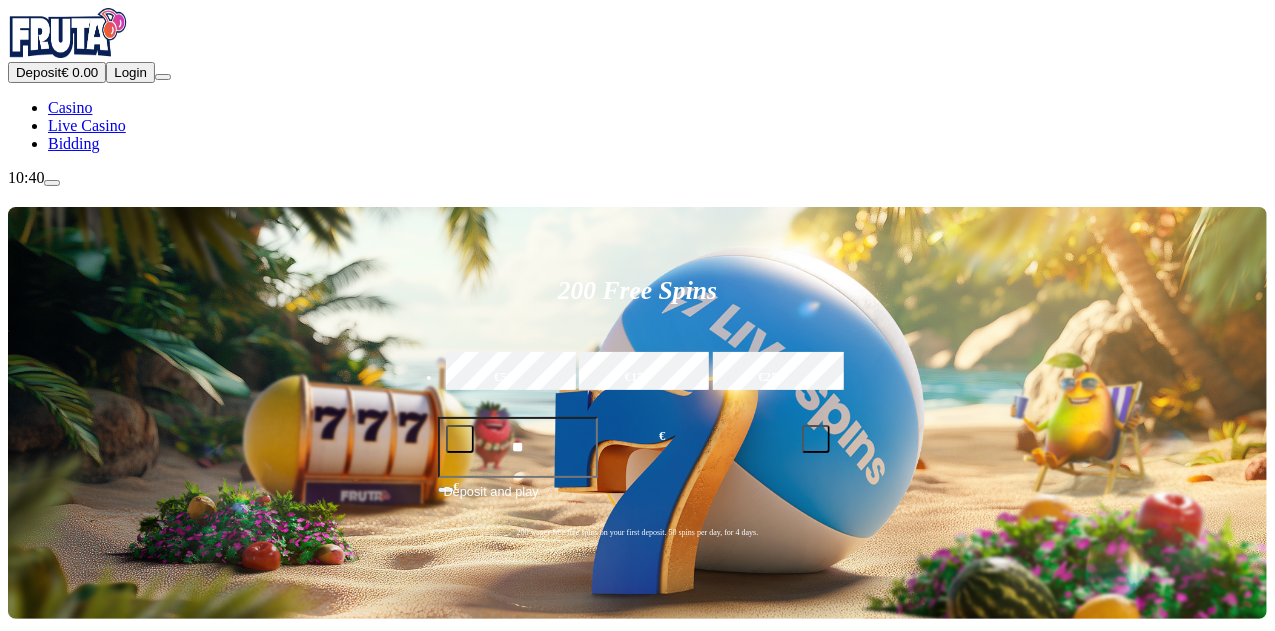 click at bounding box center [460, 439] 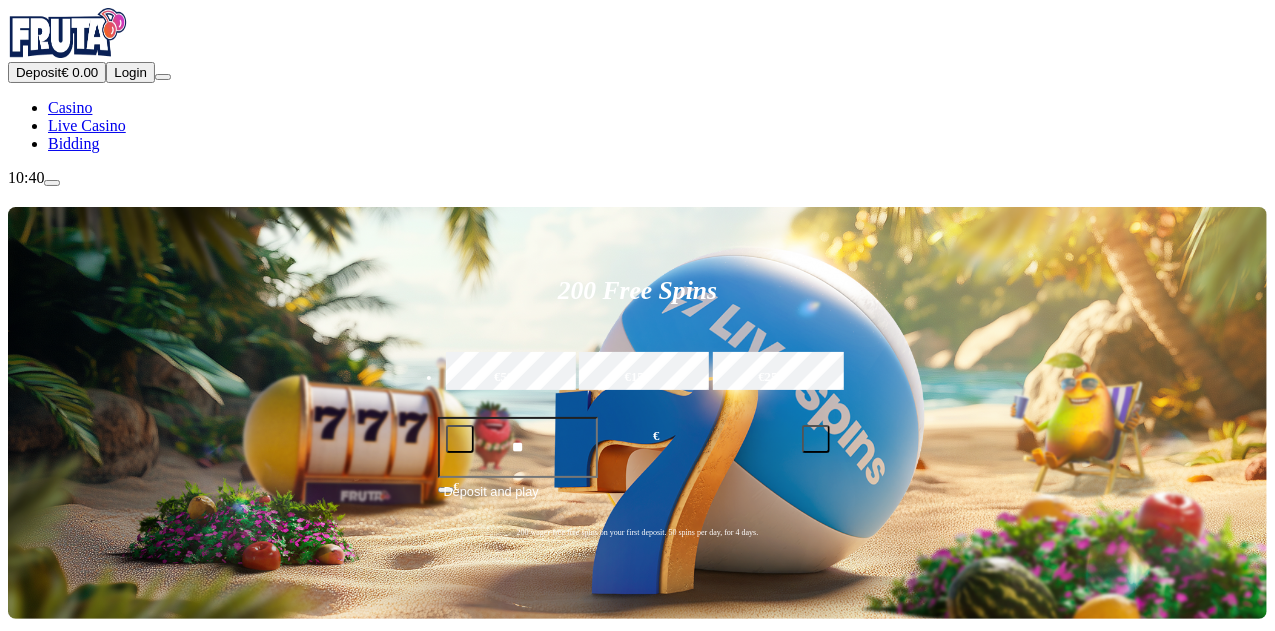 click at bounding box center (460, 439) 